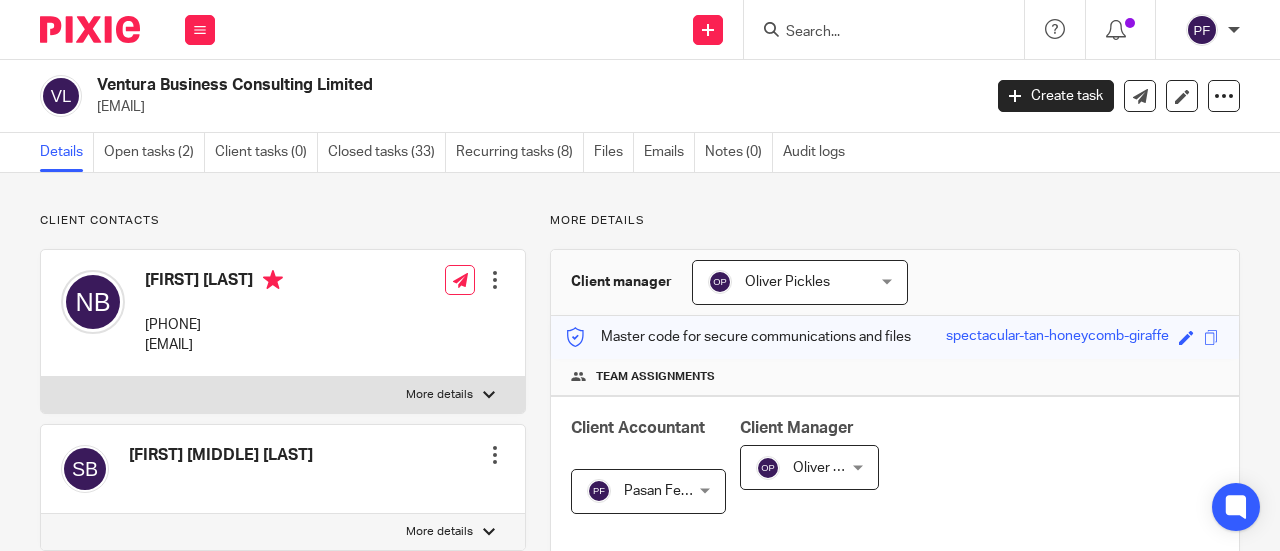 scroll, scrollTop: 0, scrollLeft: 0, axis: both 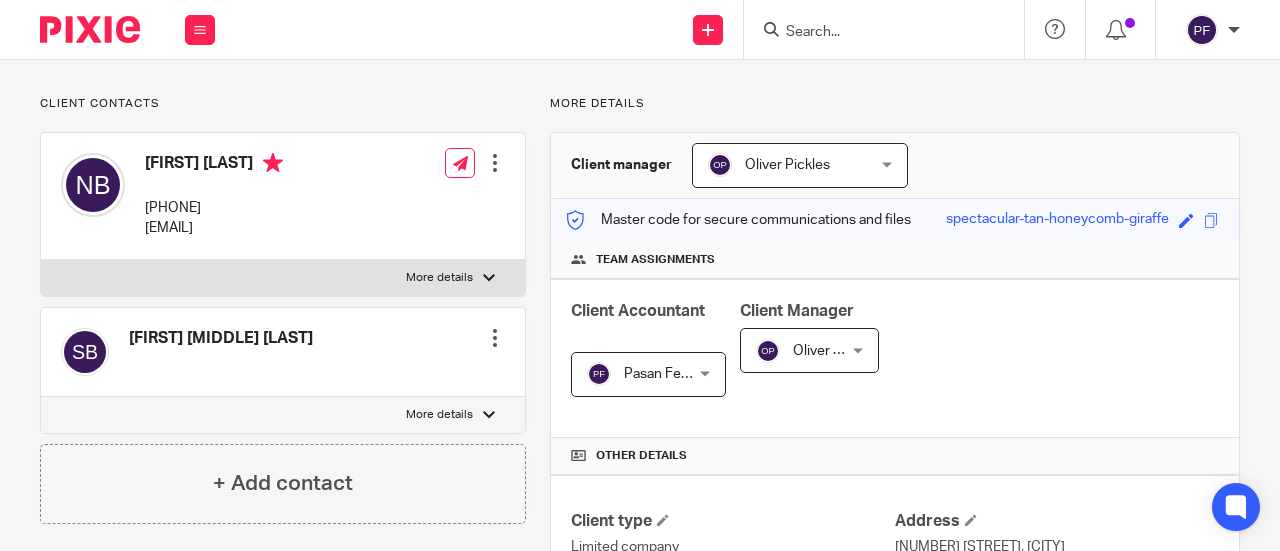 click at bounding box center [874, 33] 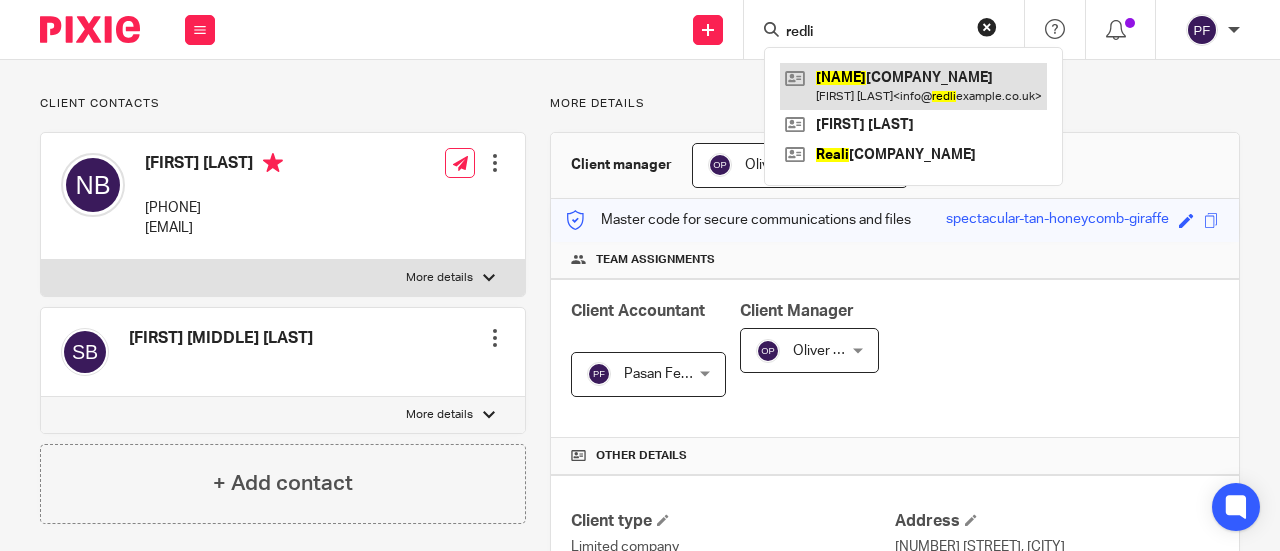 type on "redli" 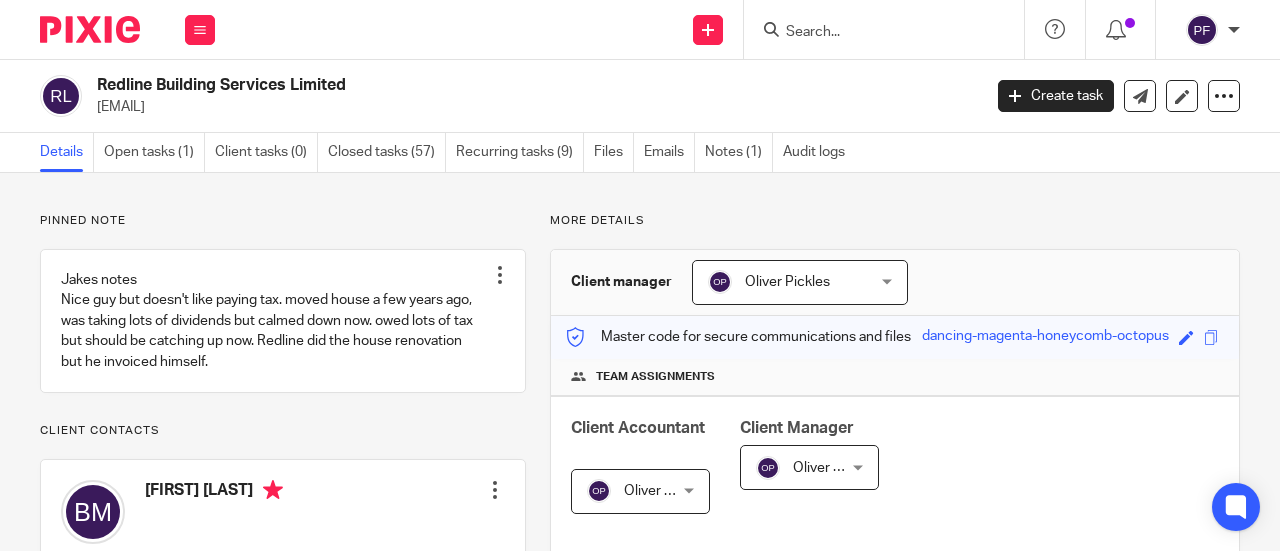 click on "info@redlinebuilding.co.uk" at bounding box center (532, 107) 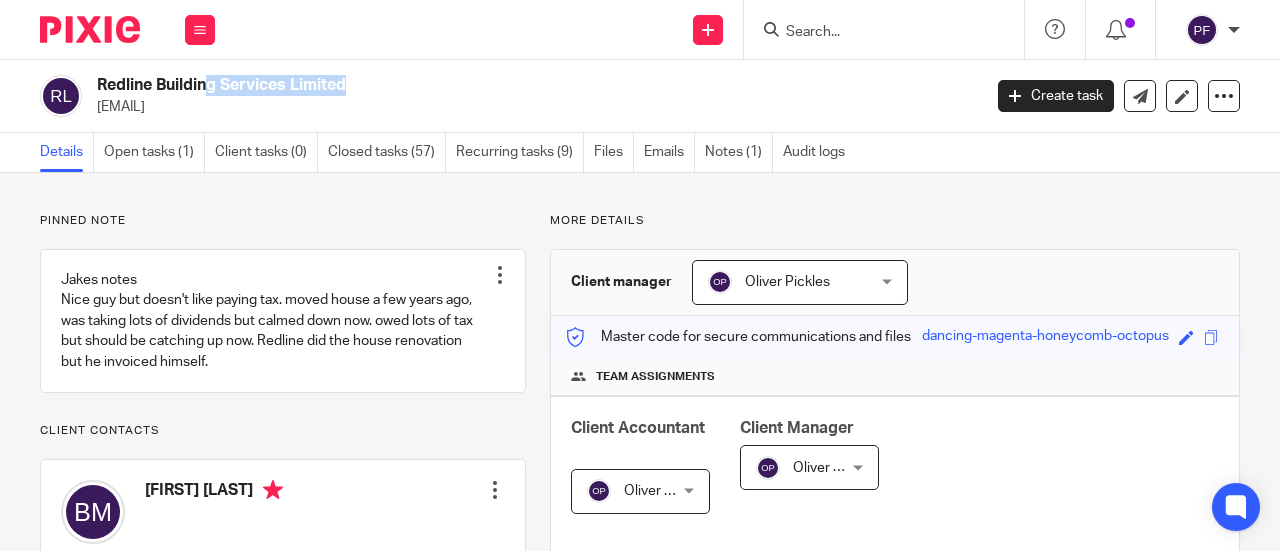 click on "Redline Building Services Limited" at bounding box center [445, 85] 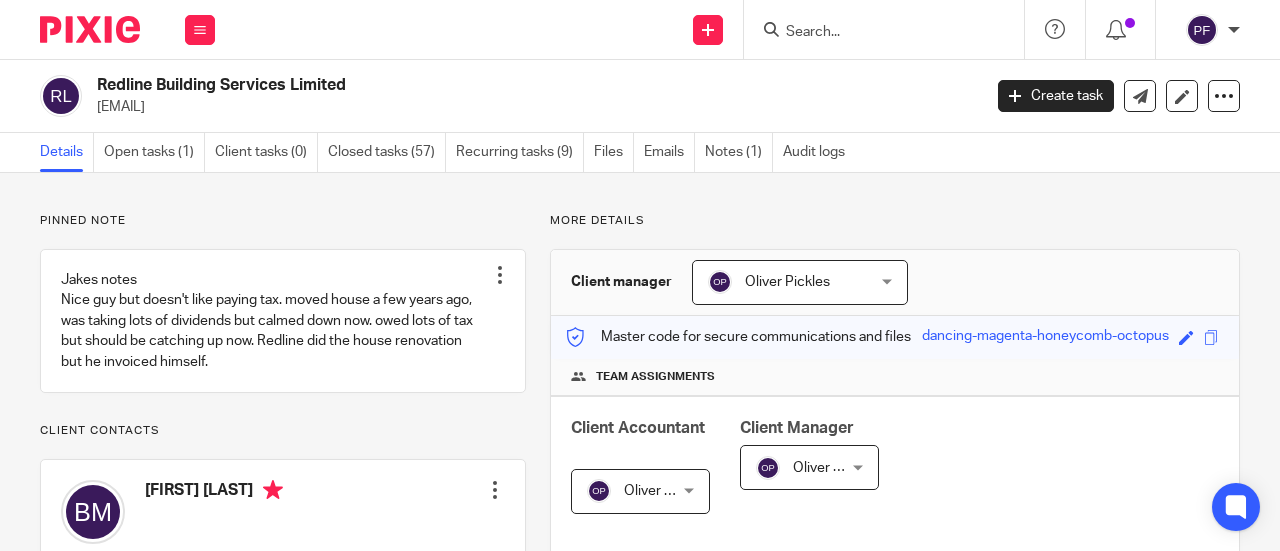 click on "Redline Building Services Limited" at bounding box center [445, 85] 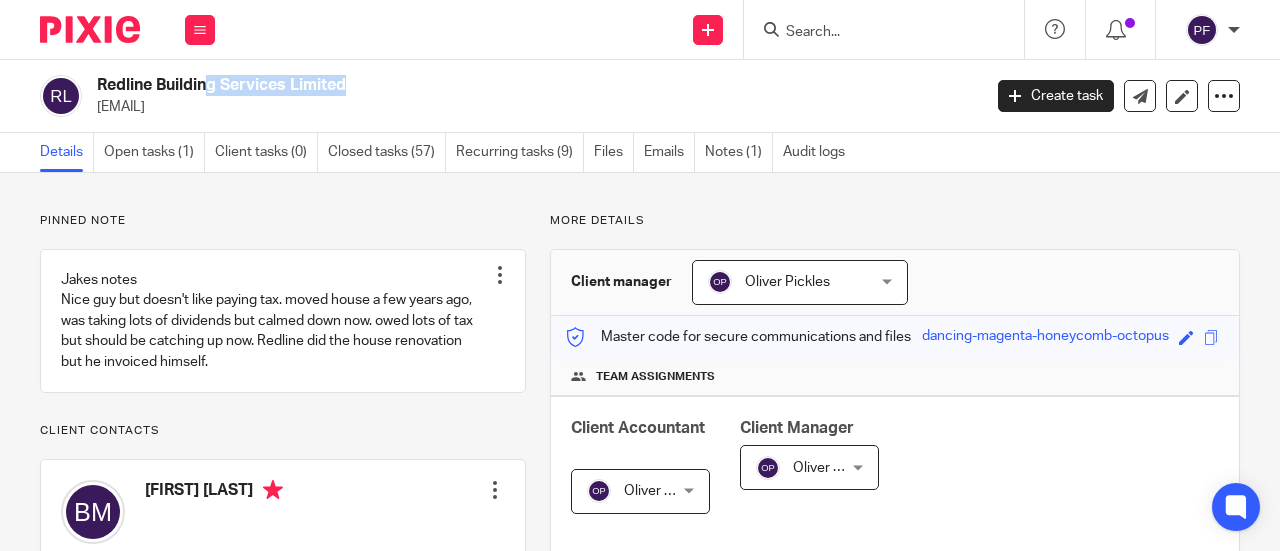 click on "Redline Building Services Limited" at bounding box center [445, 85] 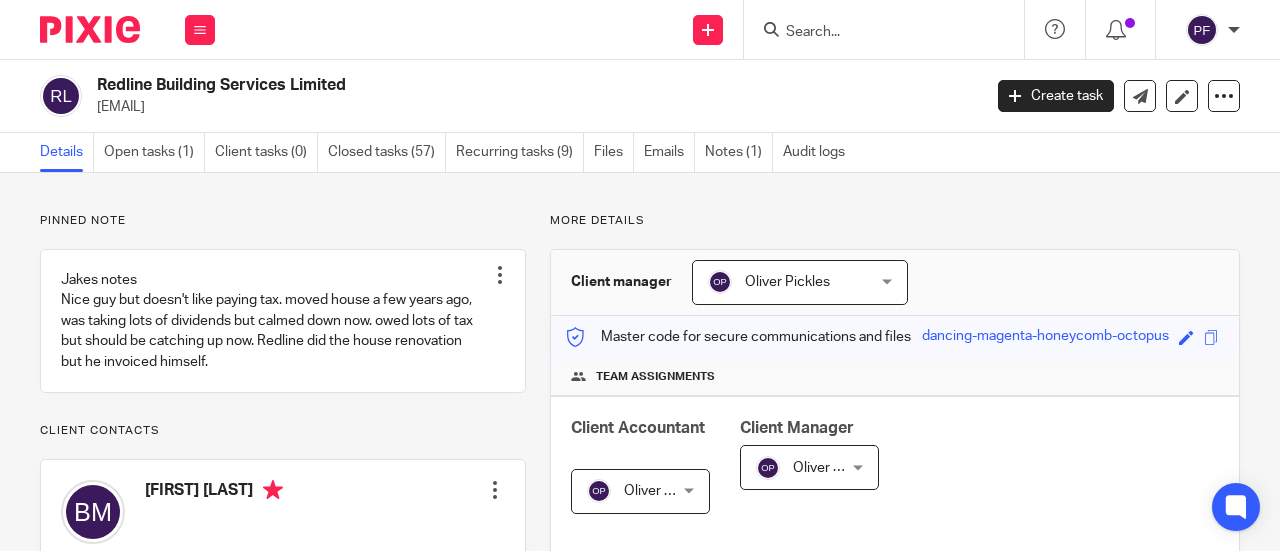 click on "Pinned note" at bounding box center [283, 221] 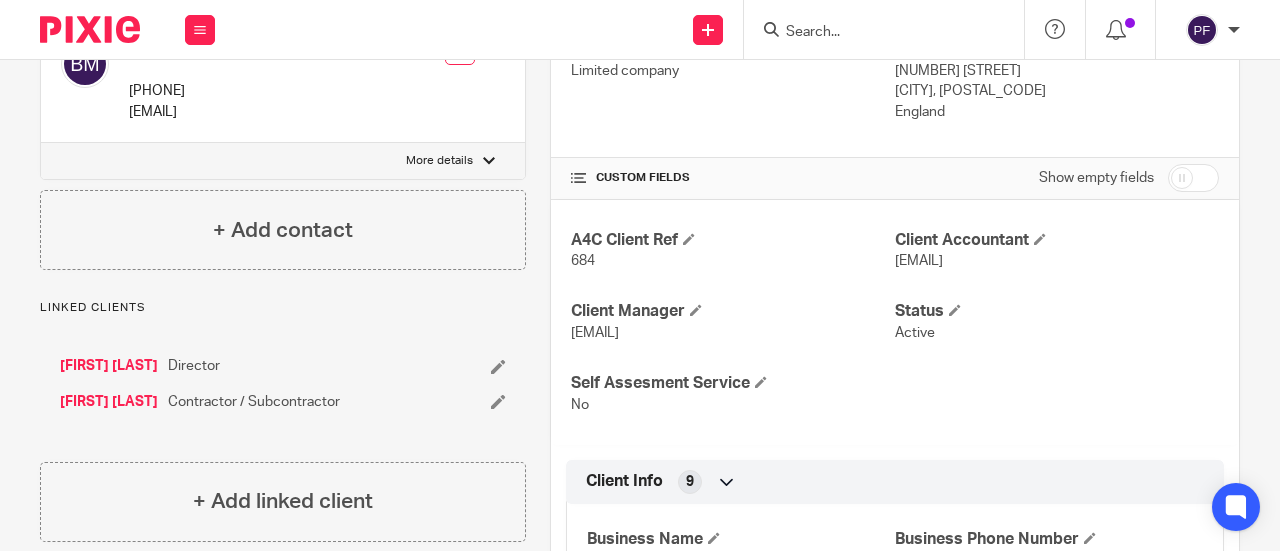scroll, scrollTop: 0, scrollLeft: 0, axis: both 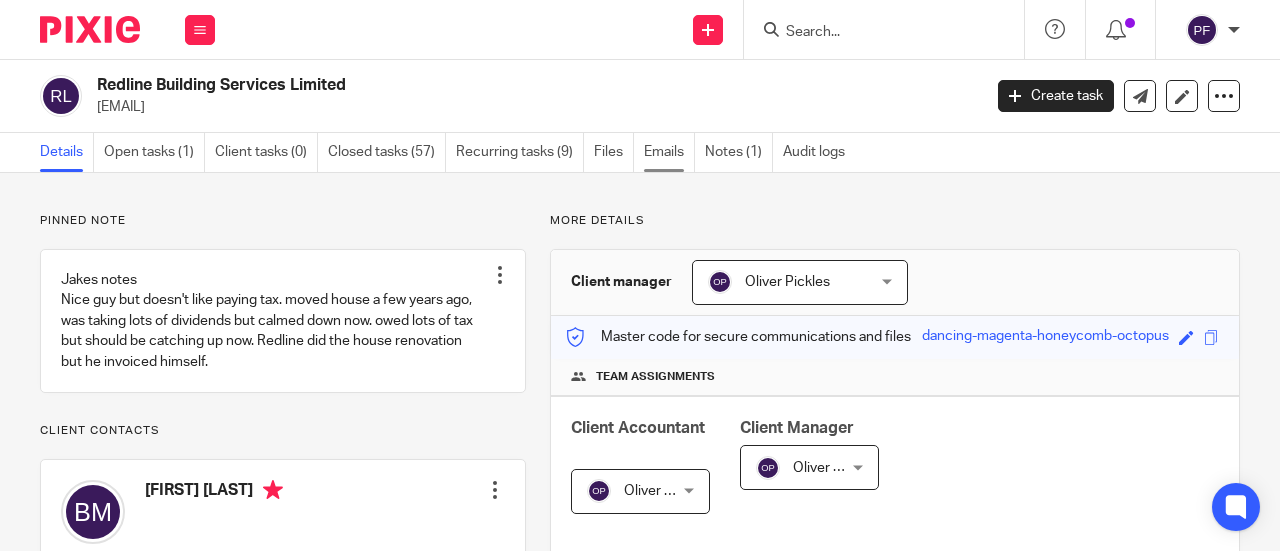 click on "Emails" at bounding box center (669, 152) 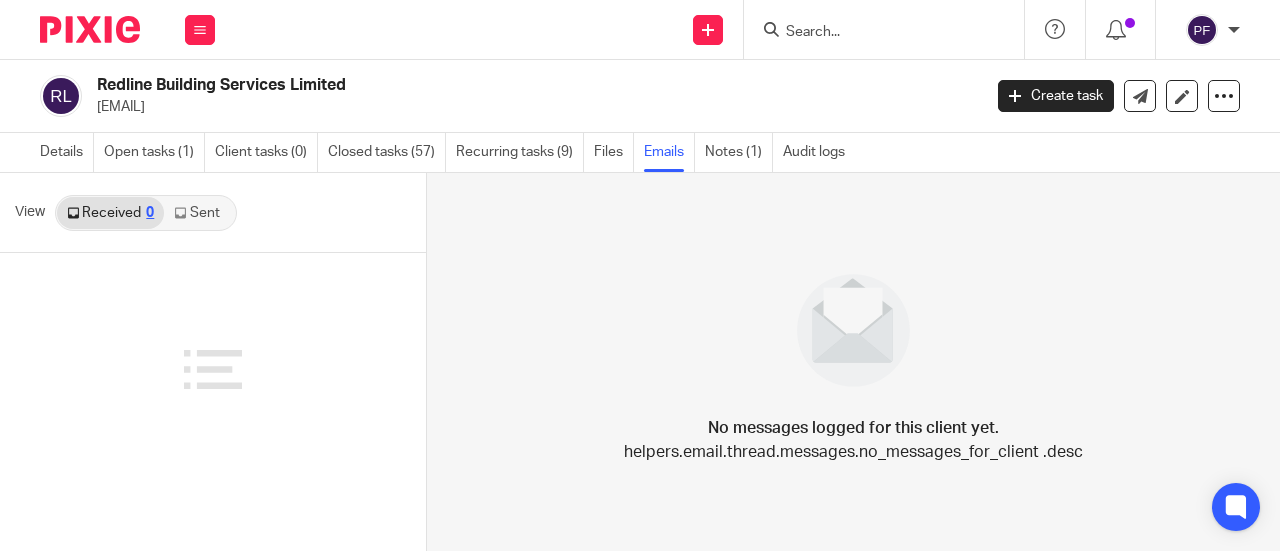 scroll, scrollTop: 0, scrollLeft: 0, axis: both 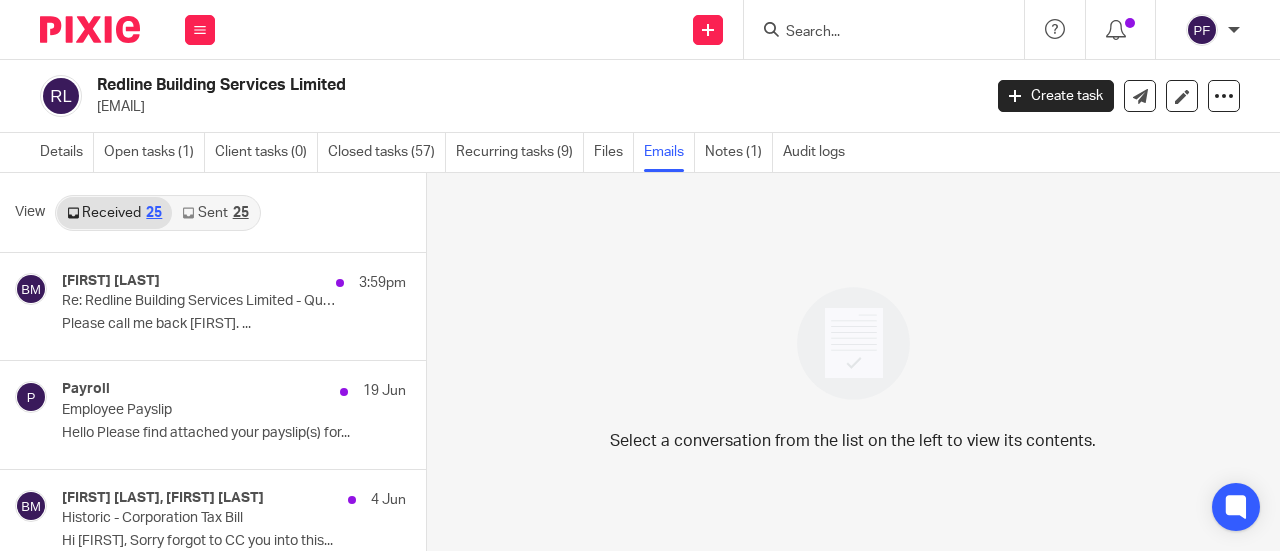 click on "Sent
25" at bounding box center (215, 213) 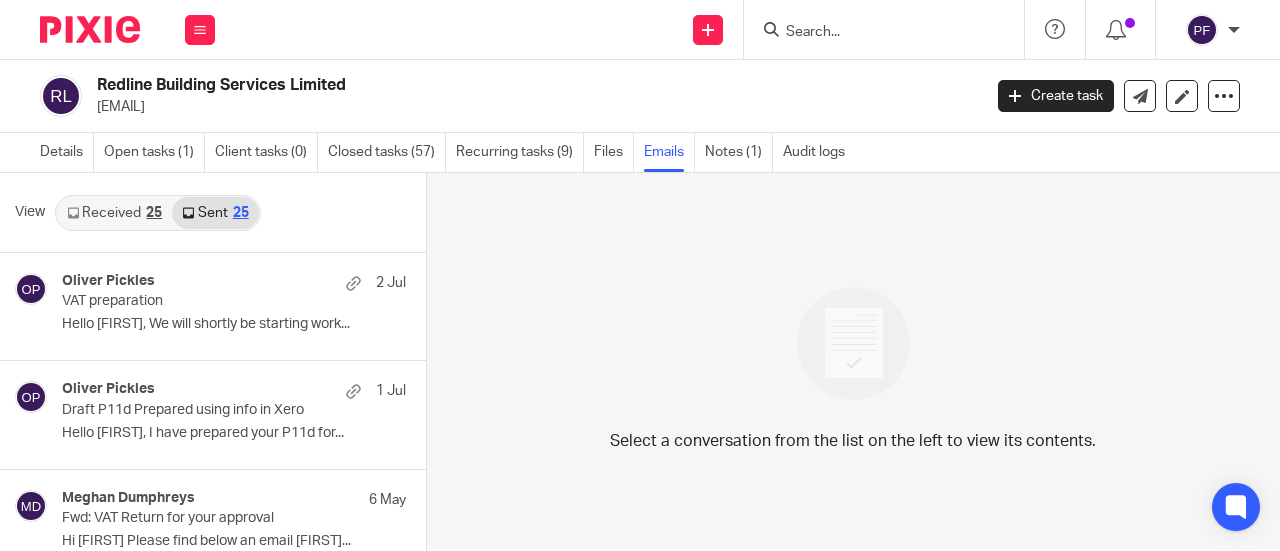 scroll, scrollTop: 2, scrollLeft: 0, axis: vertical 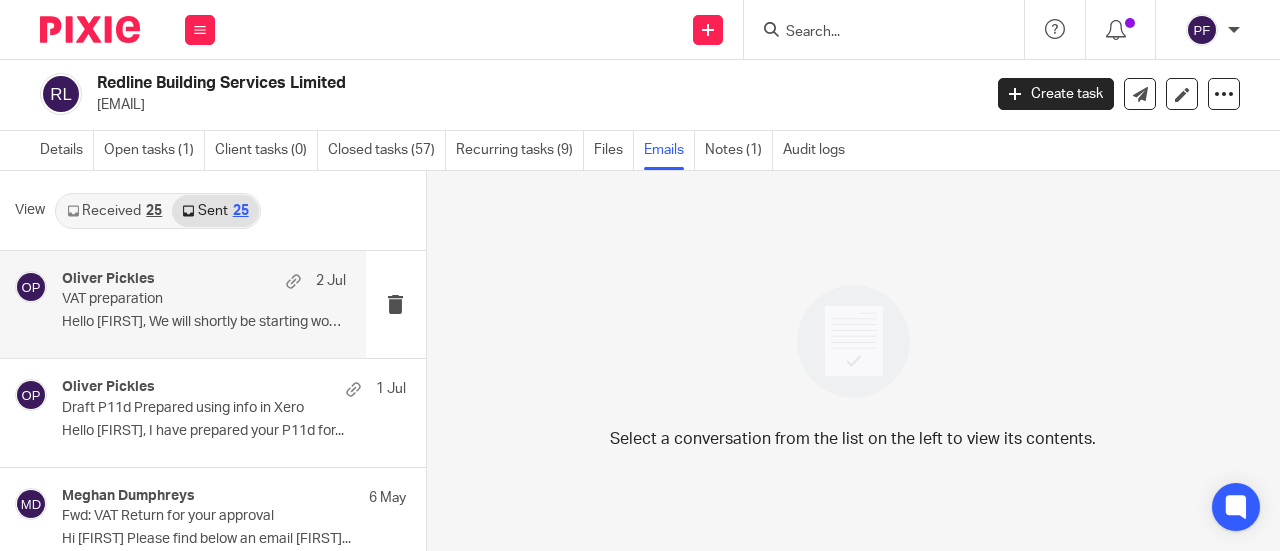 click on "VAT preparation" at bounding box center (175, 299) 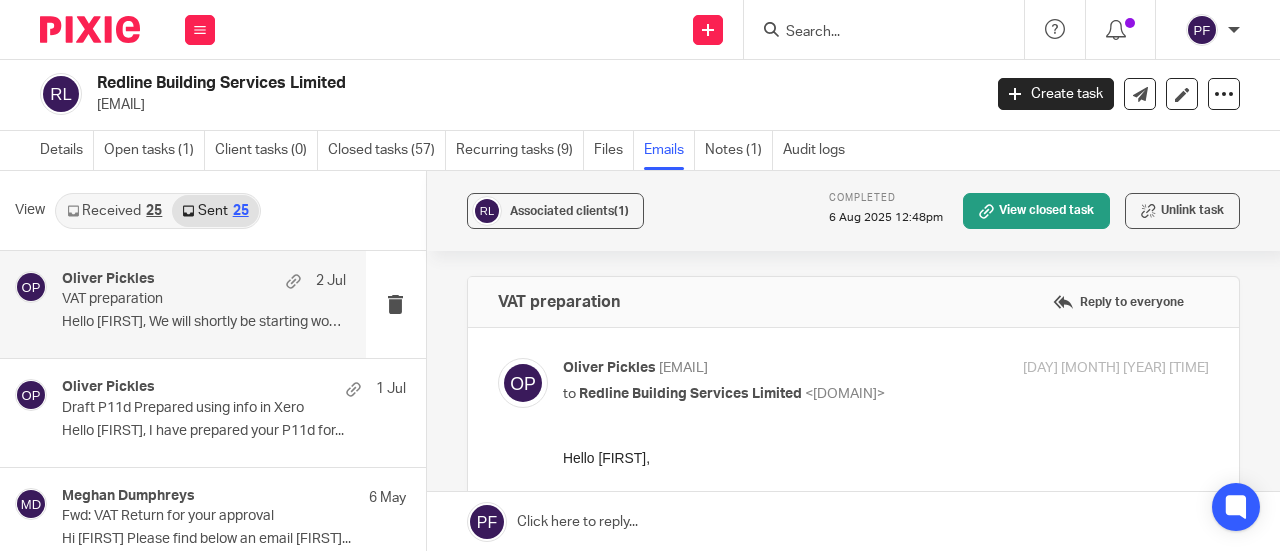 scroll, scrollTop: 0, scrollLeft: 0, axis: both 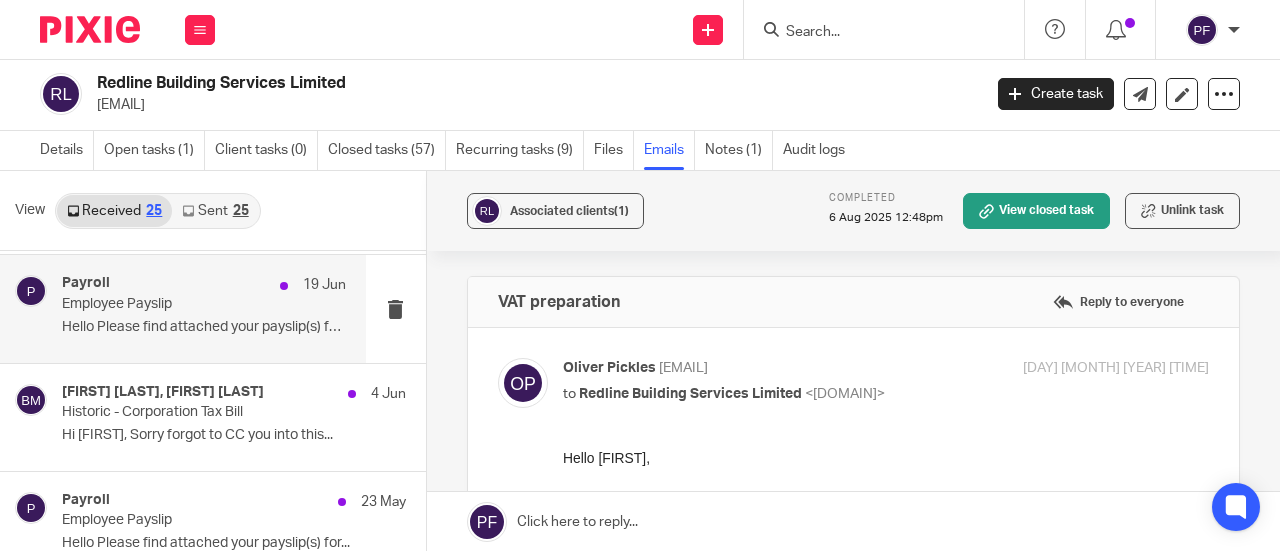 click on "Historic - Corporation Tax Bill" at bounding box center [199, 412] 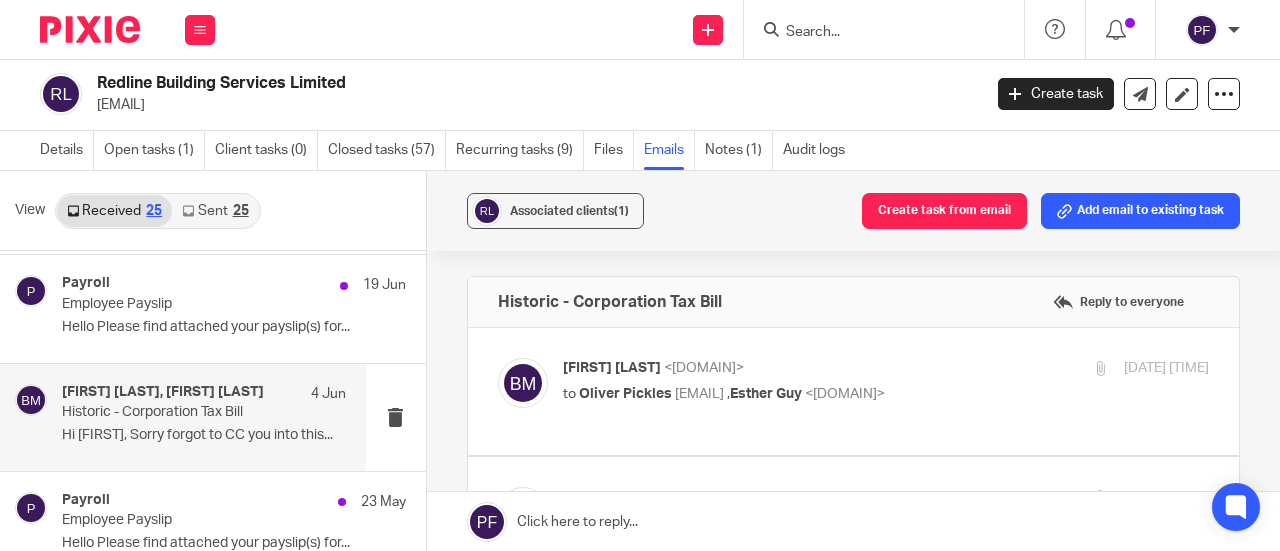 scroll, scrollTop: 0, scrollLeft: 0, axis: both 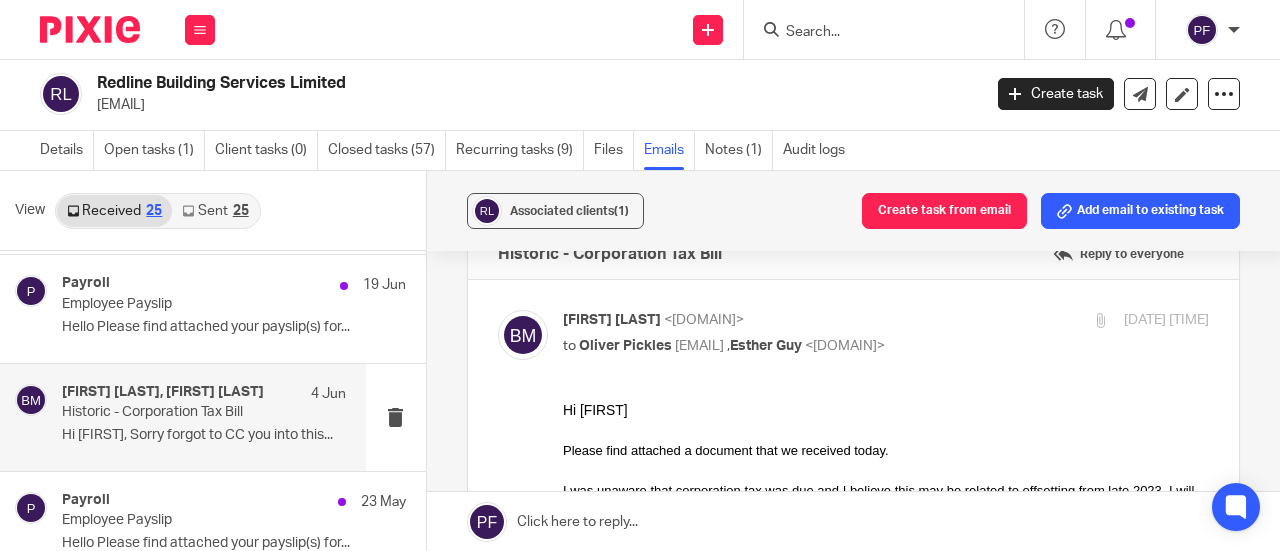click on "to
Oliver Pickles
<oliver@a4cgroup.co.uk>   ,
Esther Guy
<esther@a4cgroup.co.uk>" at bounding box center [778, 346] 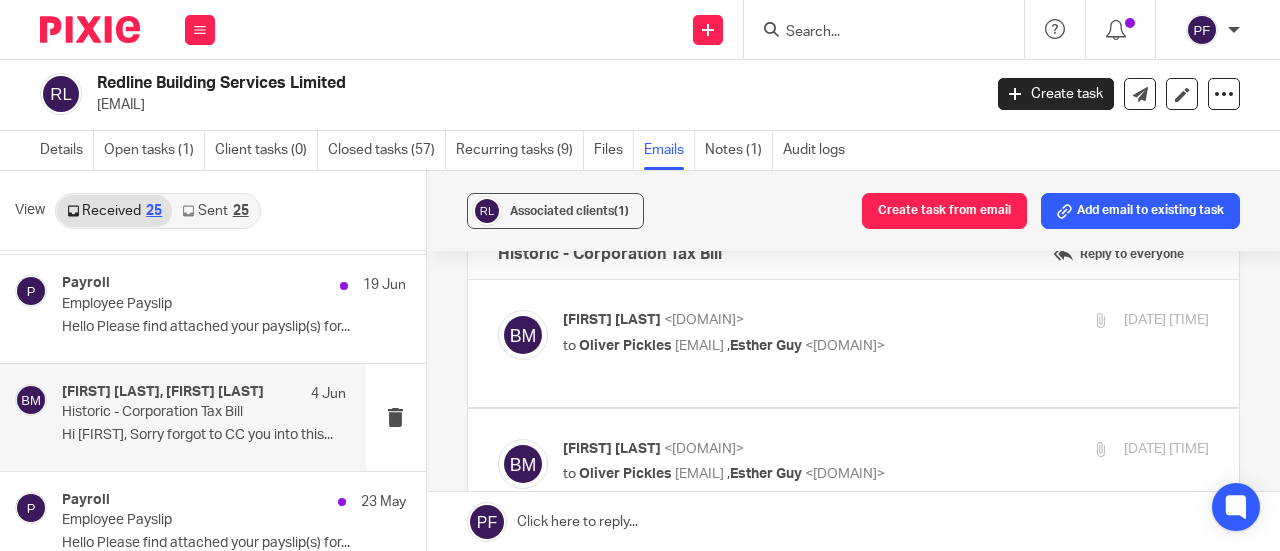 scroll, scrollTop: 197, scrollLeft: 0, axis: vertical 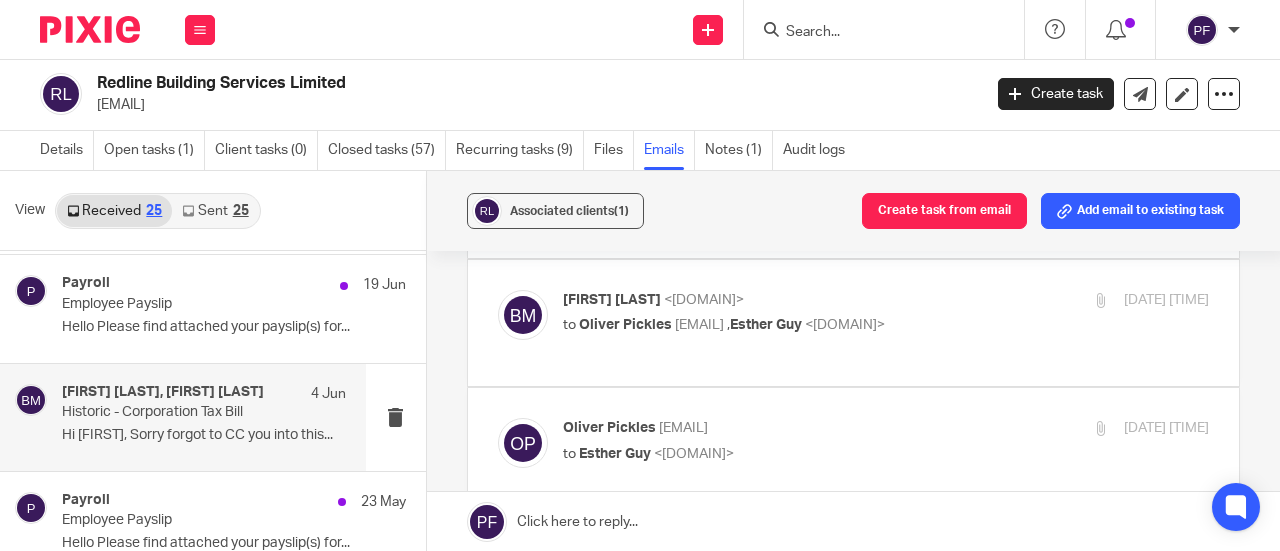 click on "to
Oliver Pickles
<oliver@a4cgroup.co.uk>   ,
Esther Guy
<esther@a4cgroup.co.uk>" at bounding box center [778, 325] 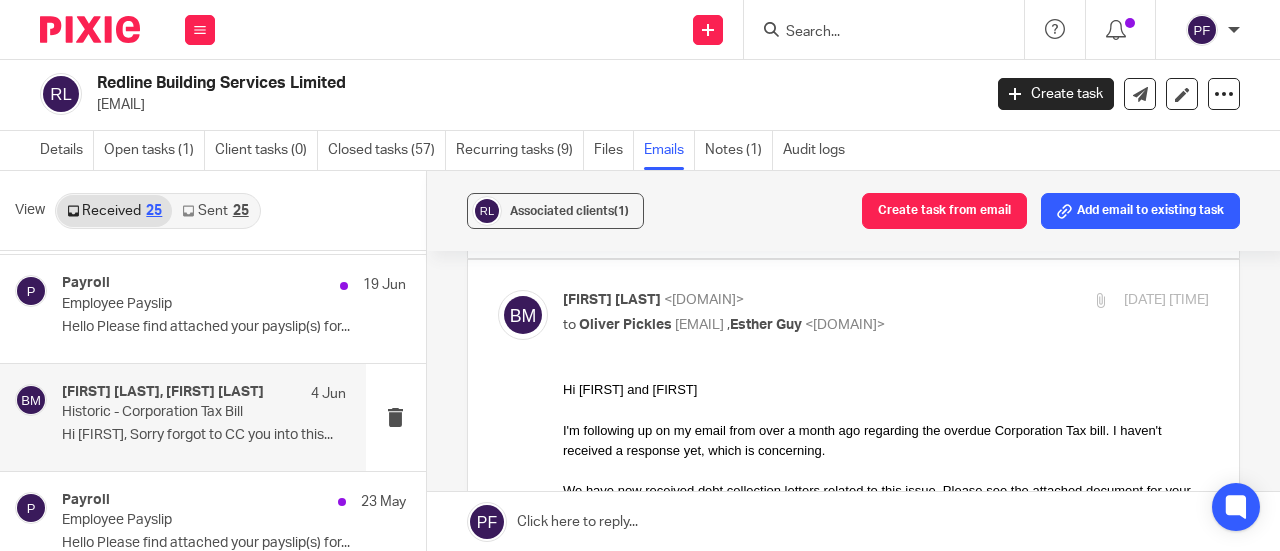 scroll, scrollTop: 0, scrollLeft: 0, axis: both 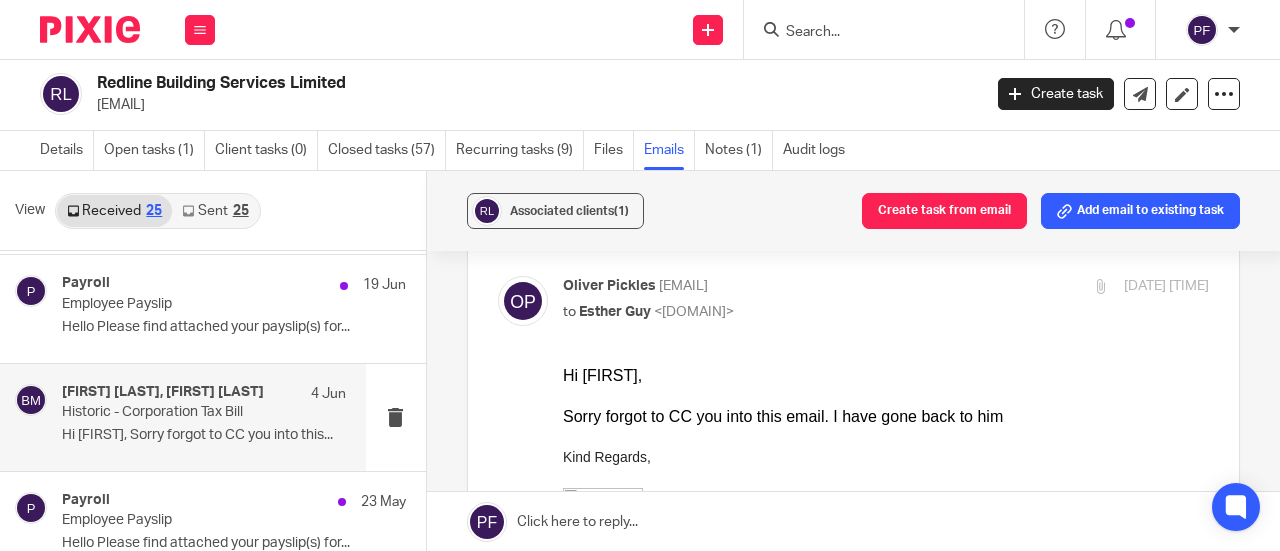 click on "to
Esther Guy
<esther@a4cgroup.co.uk>" at bounding box center (778, 312) 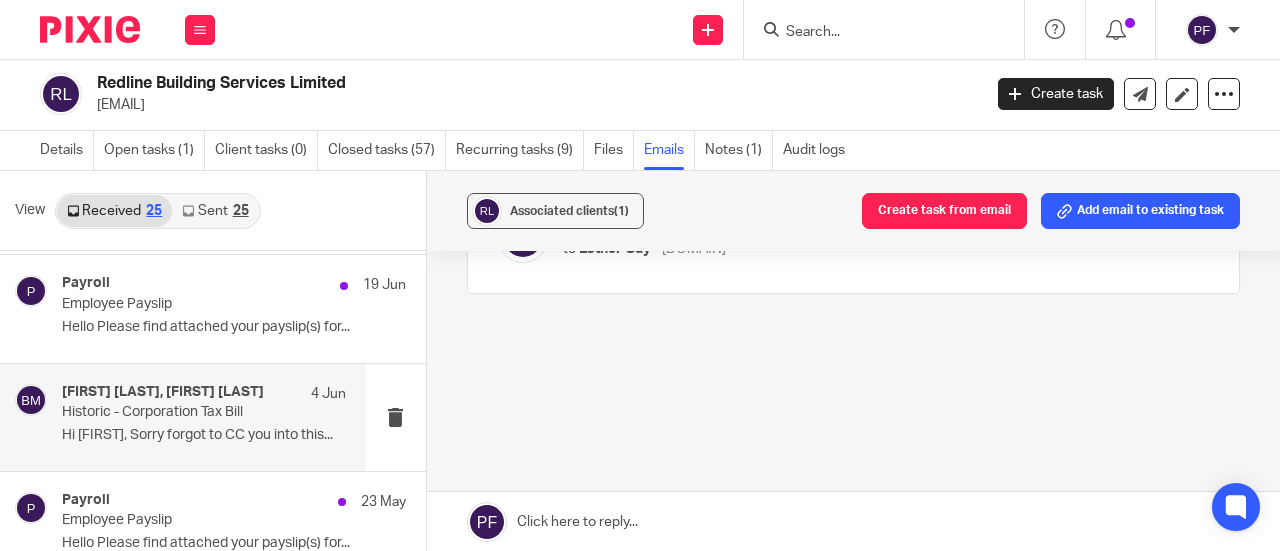 scroll, scrollTop: 281, scrollLeft: 0, axis: vertical 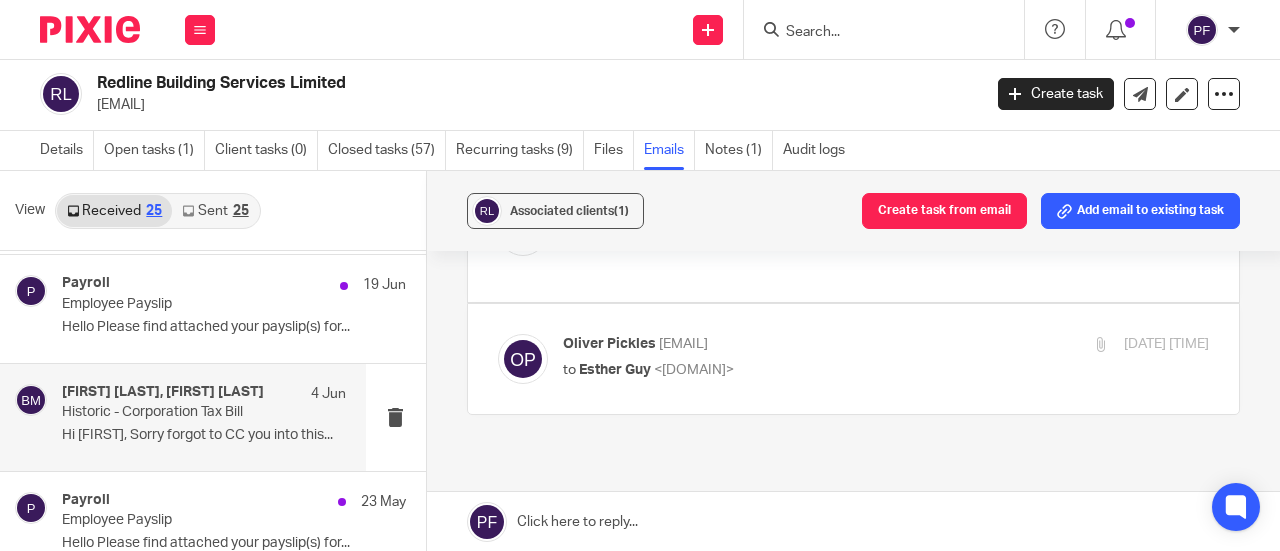 click at bounding box center (853, 359) 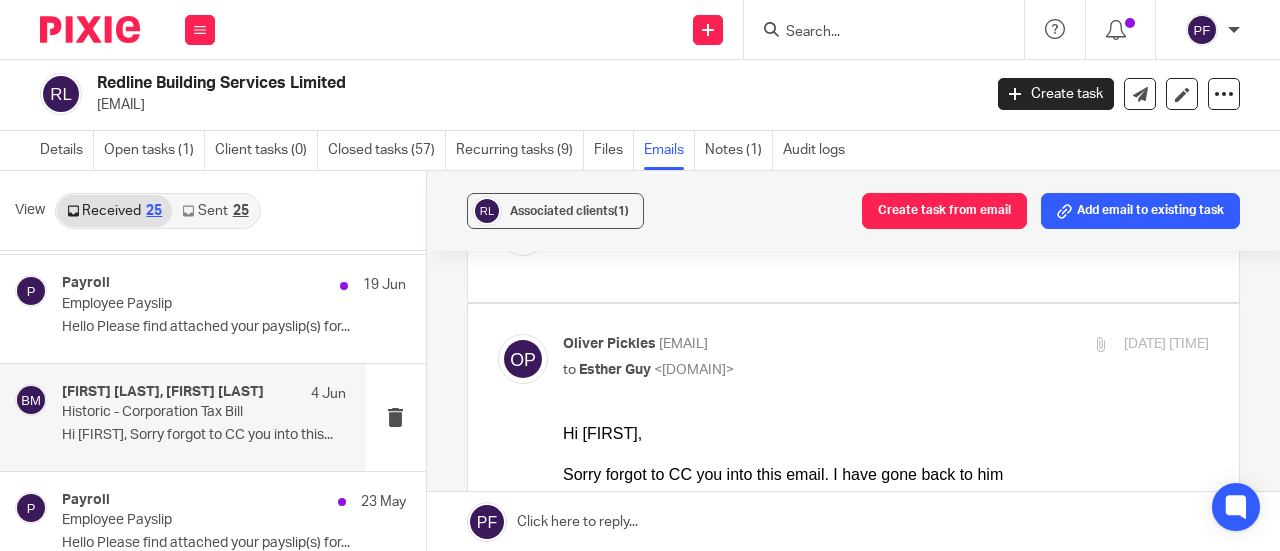 scroll, scrollTop: 0, scrollLeft: 0, axis: both 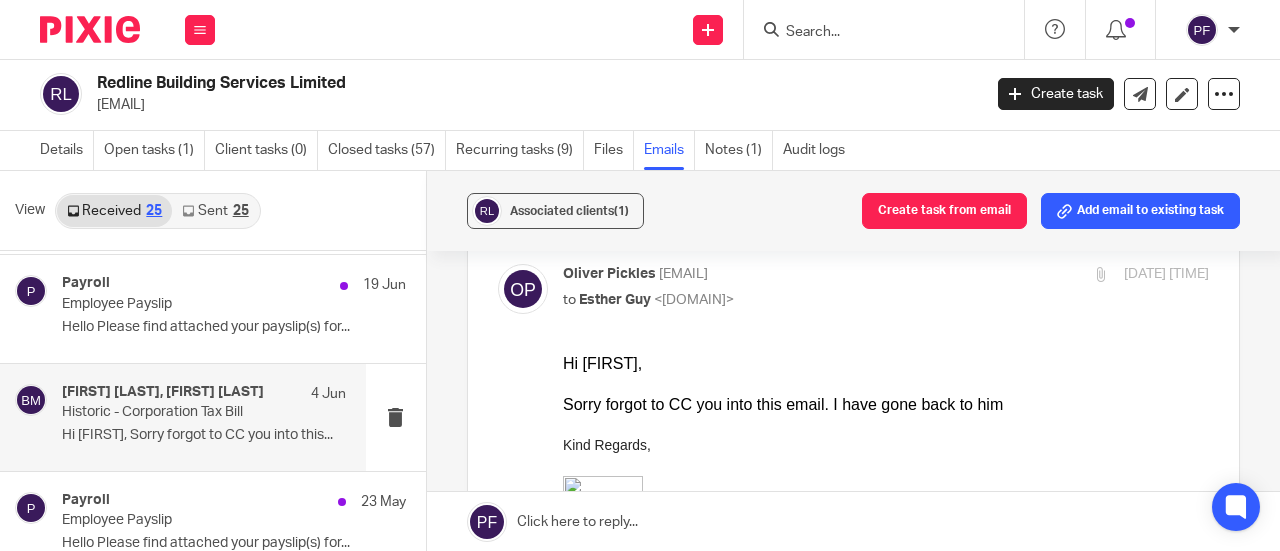 click on "to
Esther Guy
<esther@a4cgroup.co.uk>" at bounding box center (778, 300) 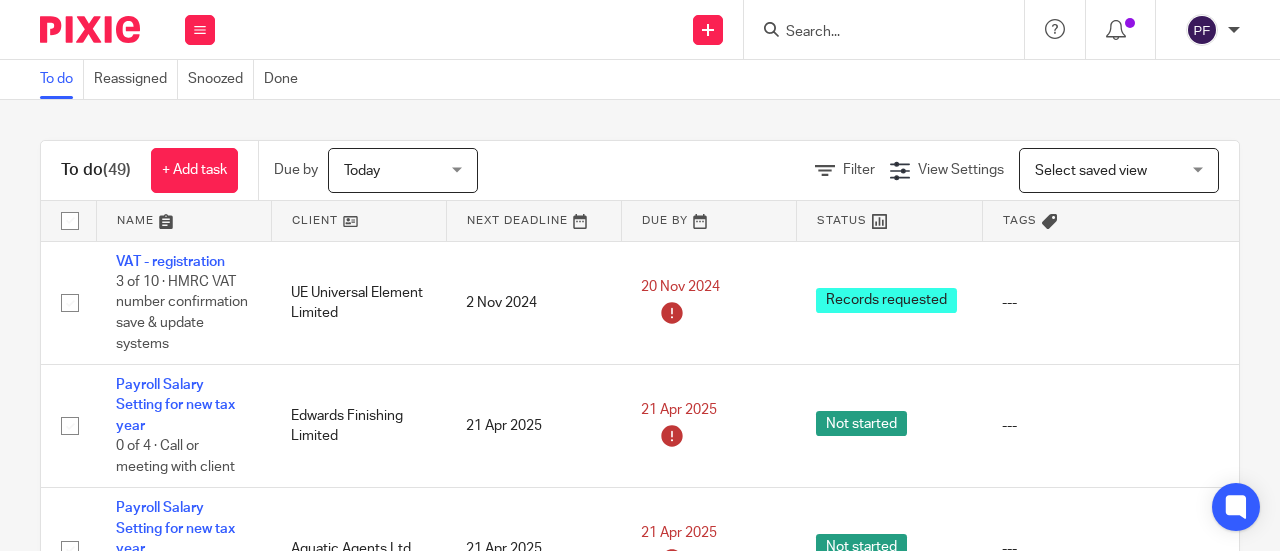 scroll, scrollTop: 0, scrollLeft: 0, axis: both 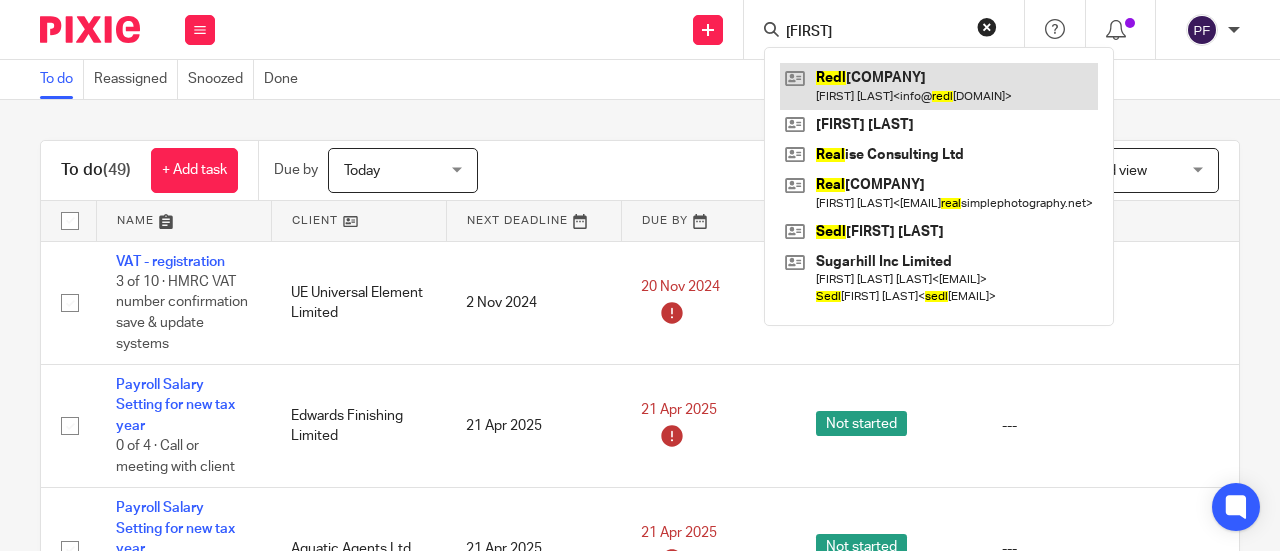 type on "REDl" 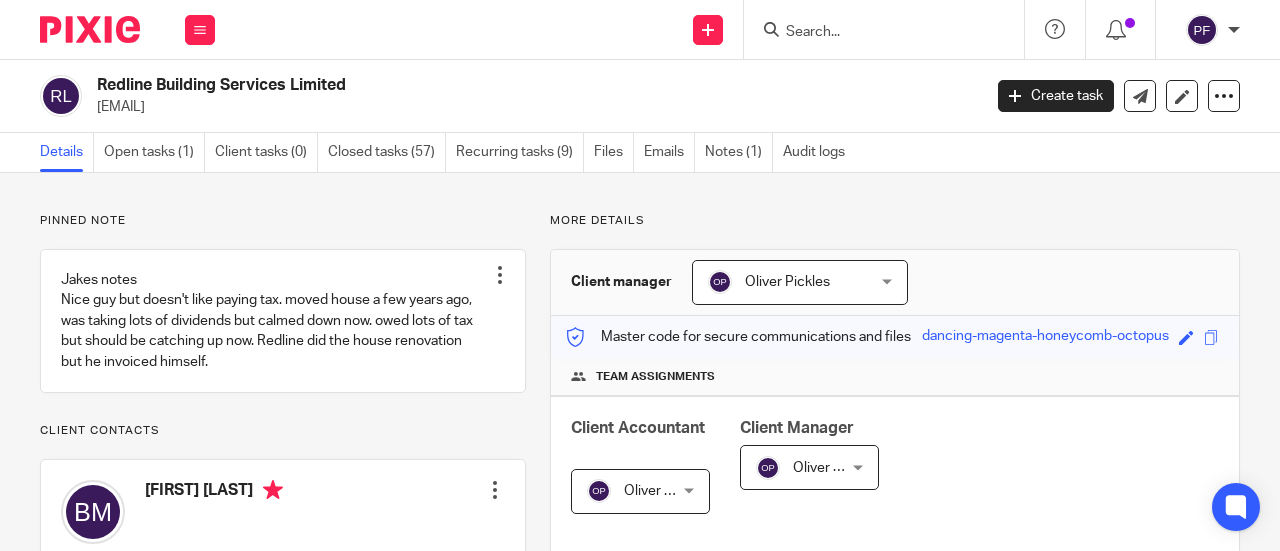 scroll, scrollTop: 0, scrollLeft: 0, axis: both 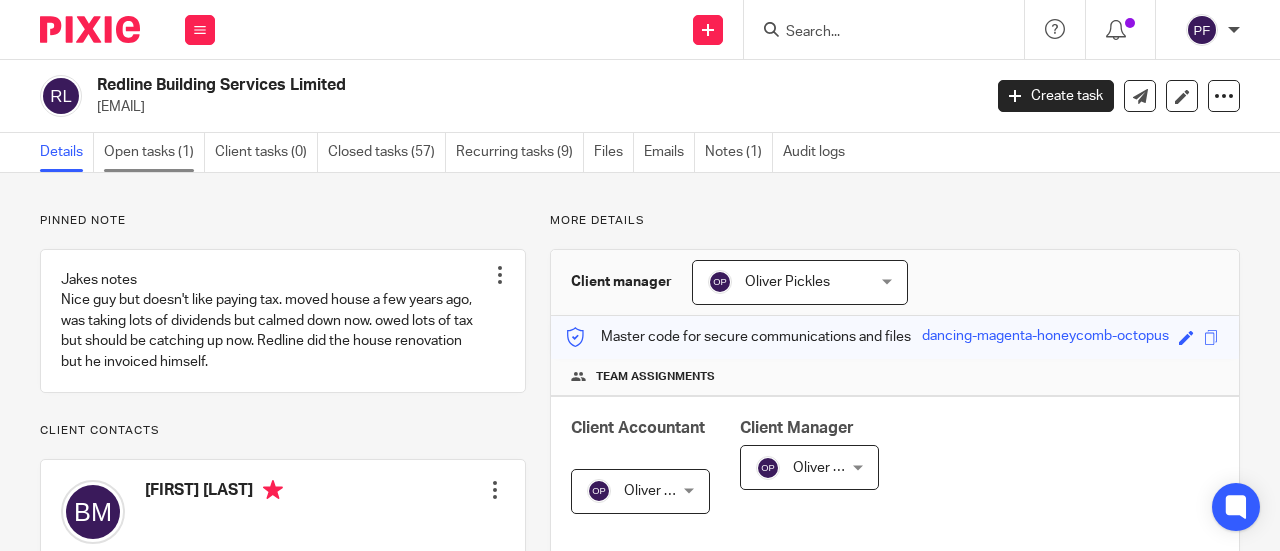 click on "Open tasks (1)" at bounding box center [154, 152] 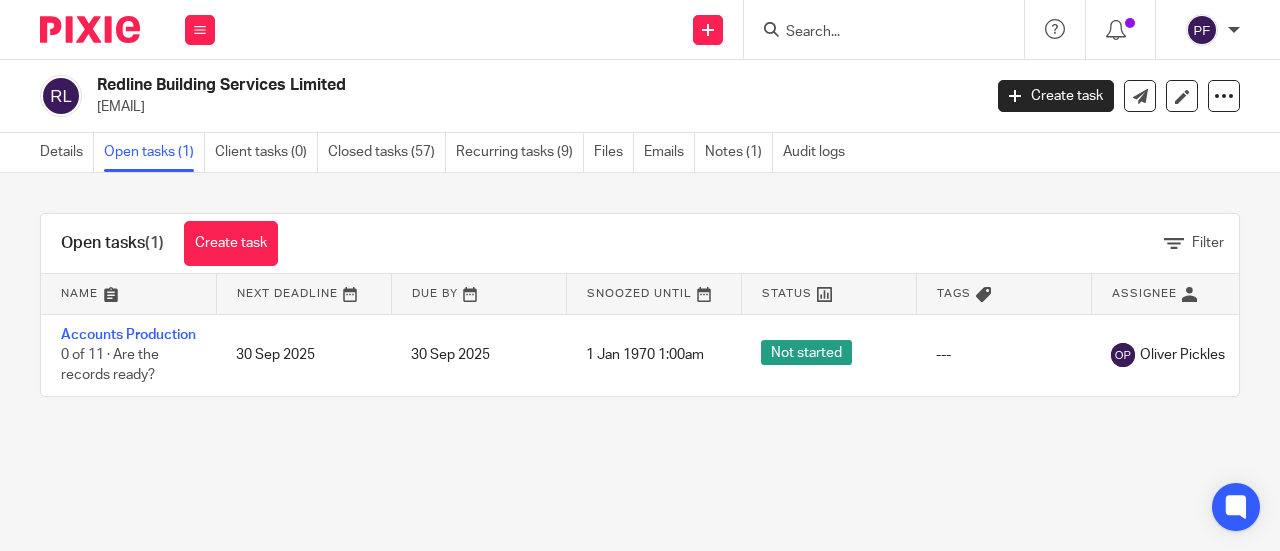 scroll, scrollTop: 0, scrollLeft: 0, axis: both 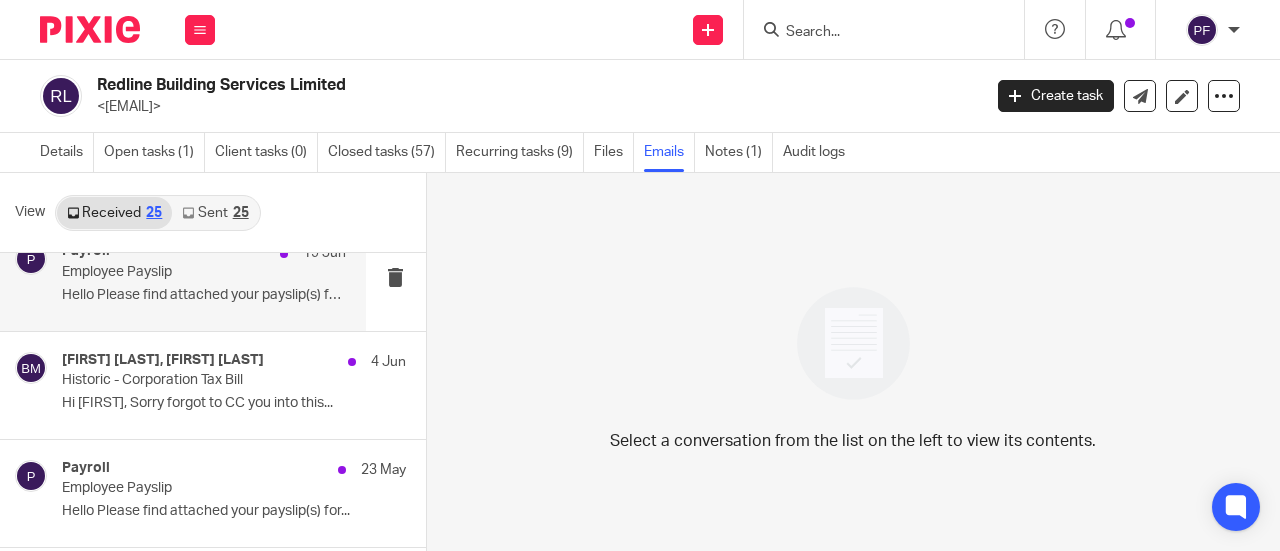 click on "[FIRST] [LAST], [FIRST] [LAST]
4 Jun   Historic - Corporation Tax Bill   Hi [FIRST],     Sorry forgot to CC you into this..." at bounding box center [234, 385] 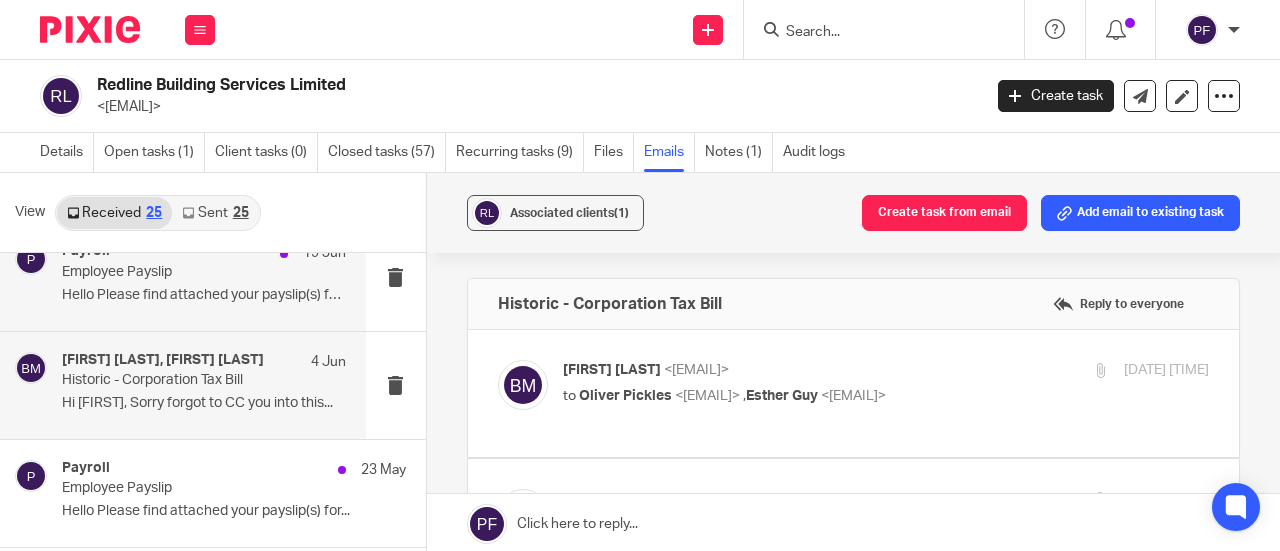 scroll, scrollTop: 0, scrollLeft: 0, axis: both 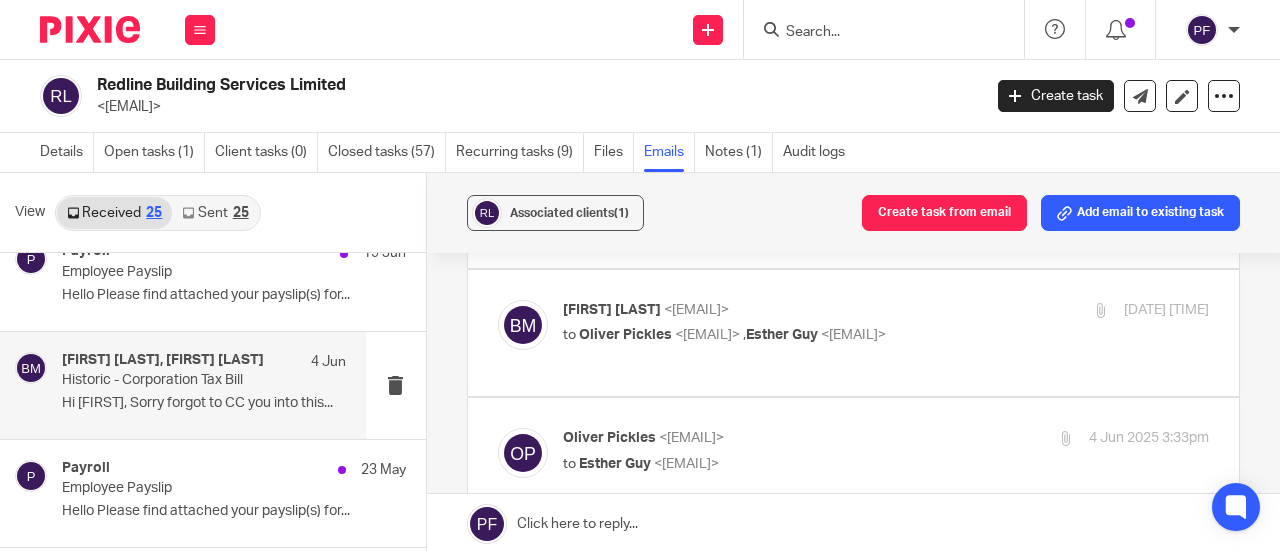 click on "to
[FIRST] [LAST]
<[EMAIL]>   ,
[FIRST] [LAST]
<[EMAIL]>" at bounding box center (778, 335) 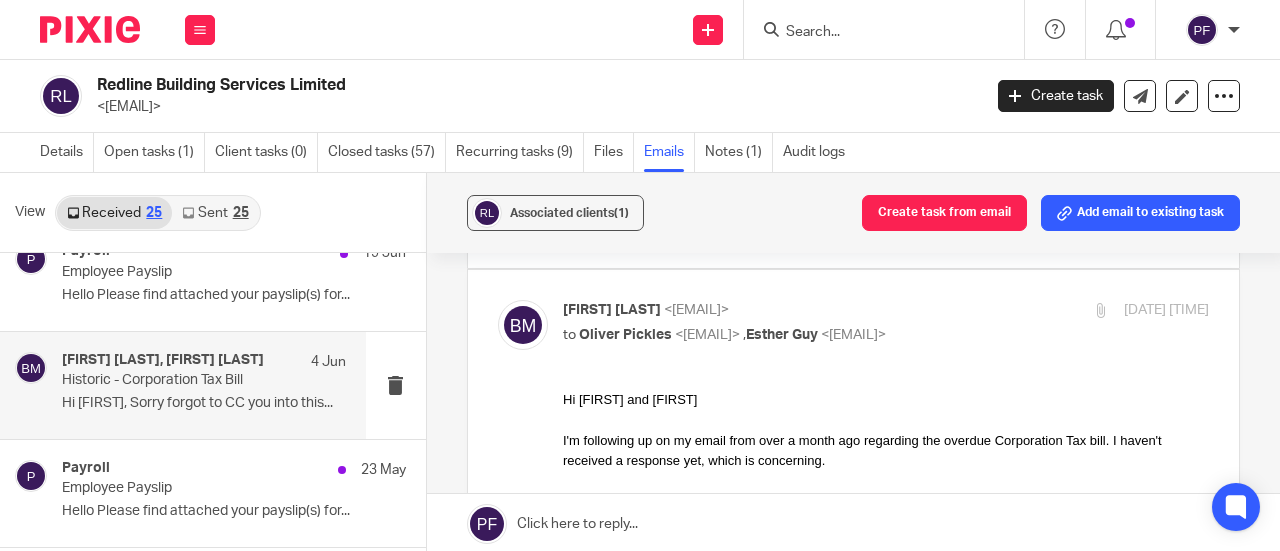 scroll, scrollTop: 0, scrollLeft: 0, axis: both 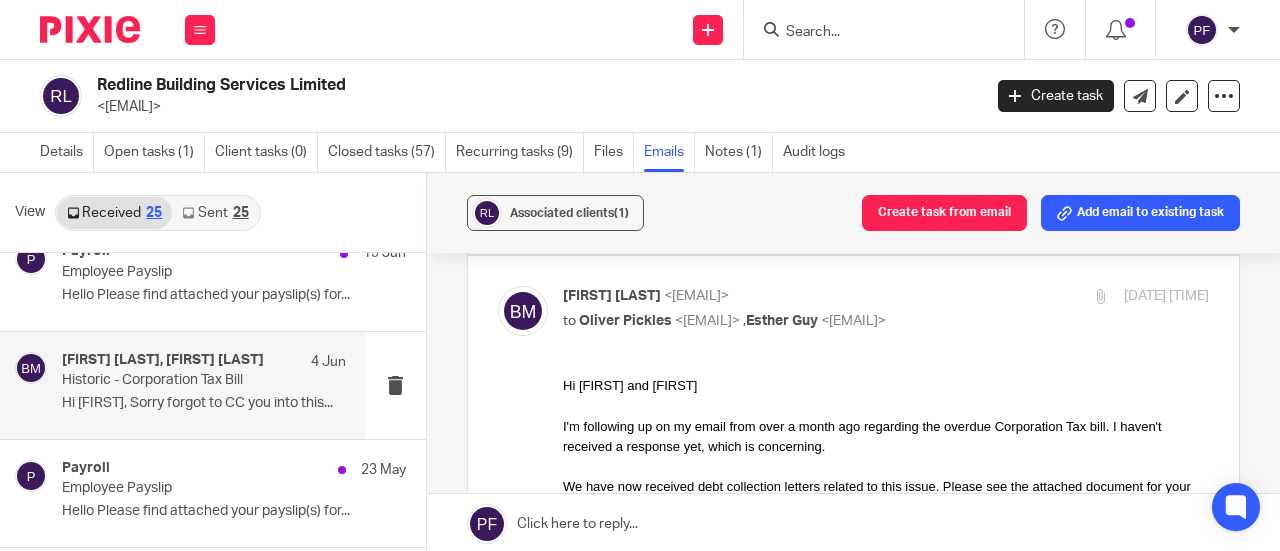 click on "to
[FIRST] [LAST]
<[EMAIL]>   ,
[FIRST] [LAST]
<[EMAIL]>" at bounding box center [778, 321] 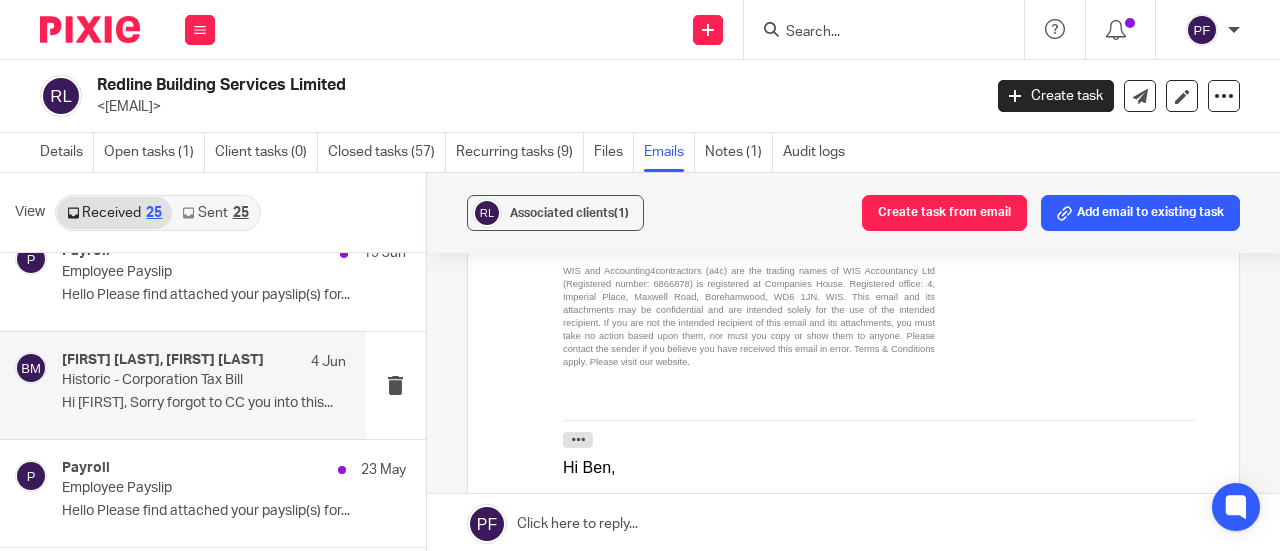 scroll, scrollTop: 986, scrollLeft: 0, axis: vertical 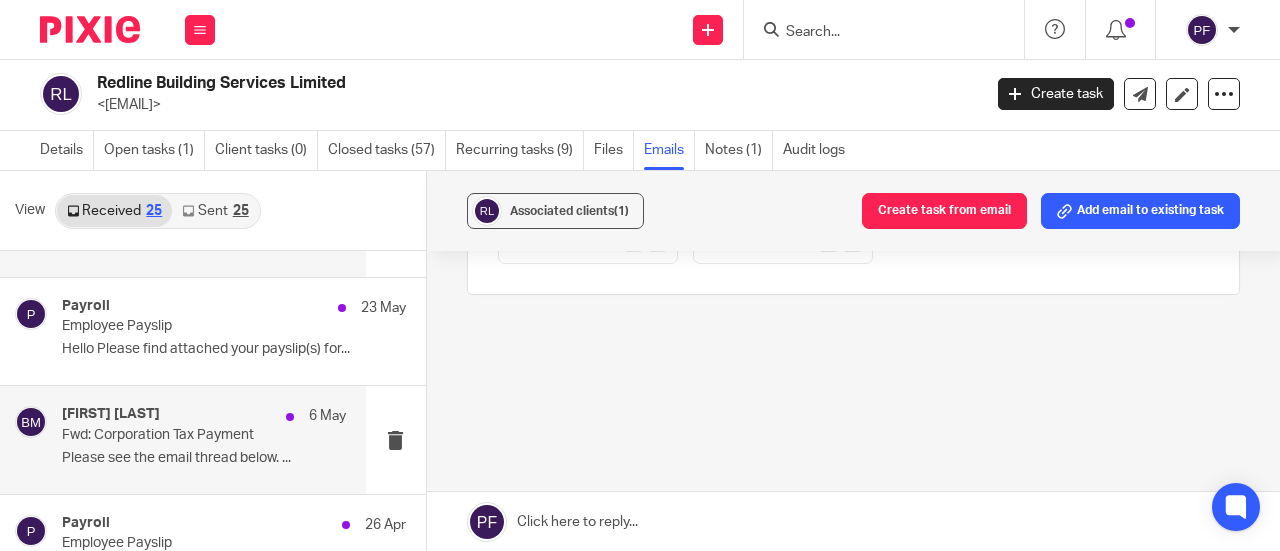 click on "Please see the email thread below.             ..." at bounding box center [204, 458] 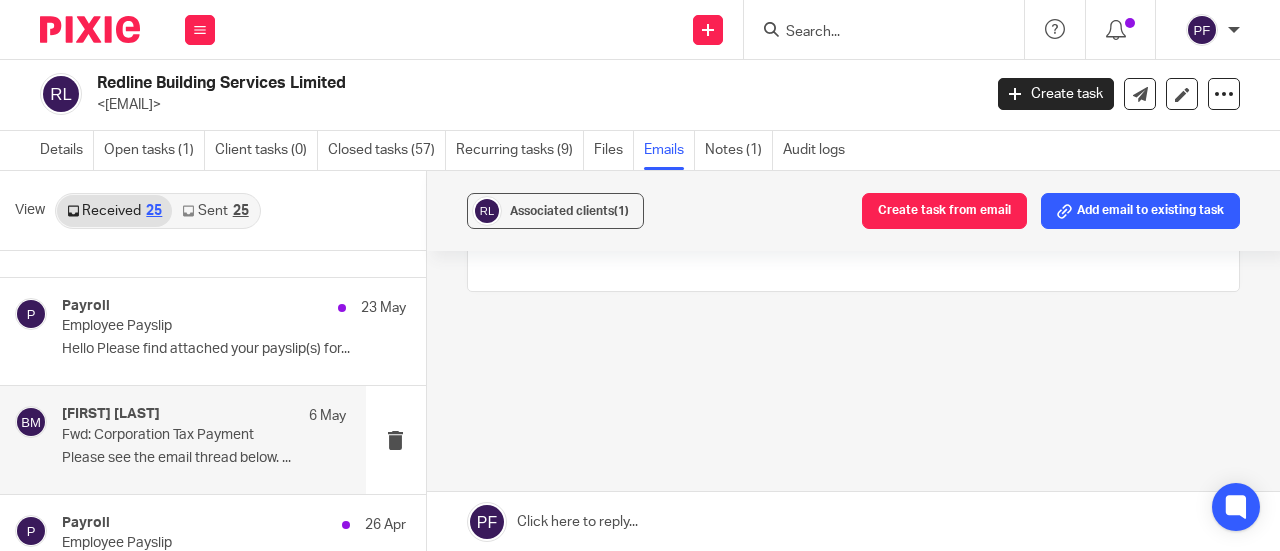 scroll, scrollTop: 0, scrollLeft: 0, axis: both 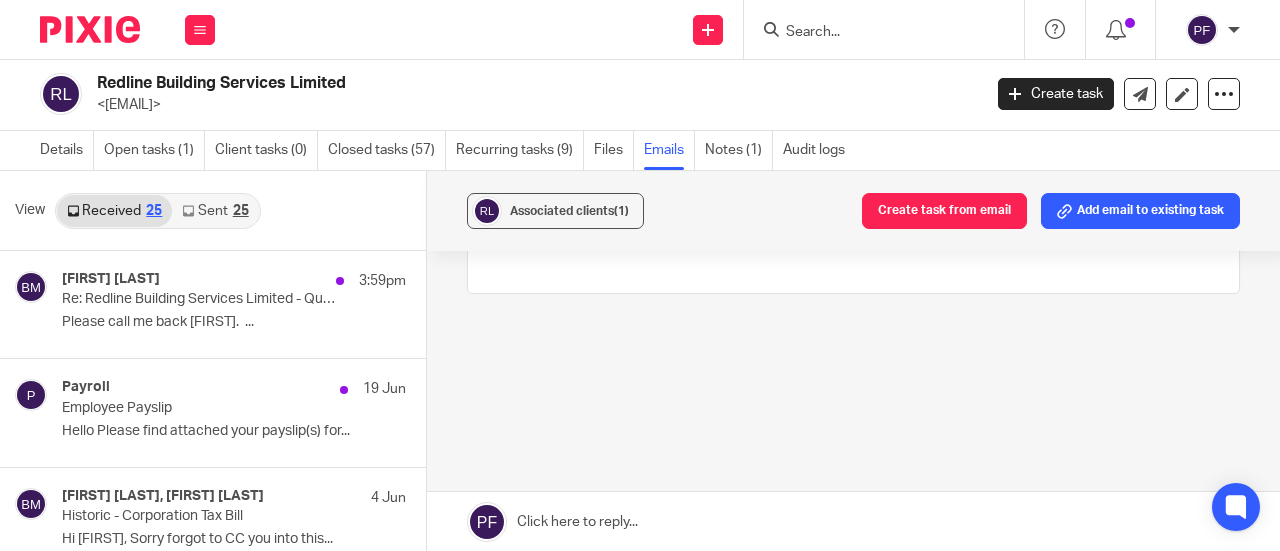 click on "Sent
25" at bounding box center [215, 211] 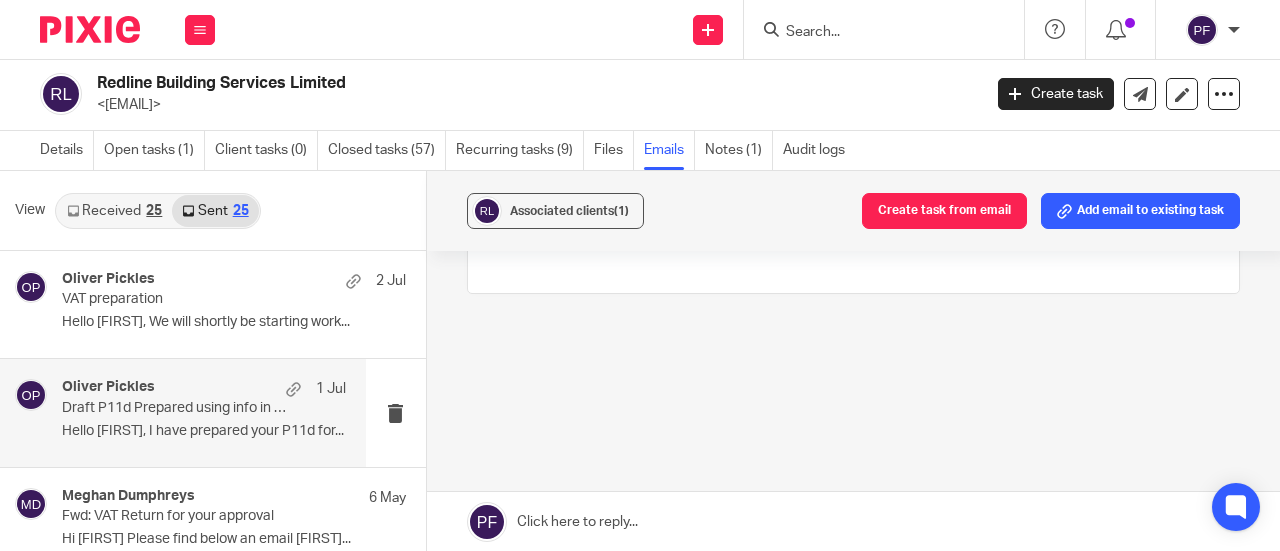 scroll, scrollTop: 0, scrollLeft: 0, axis: both 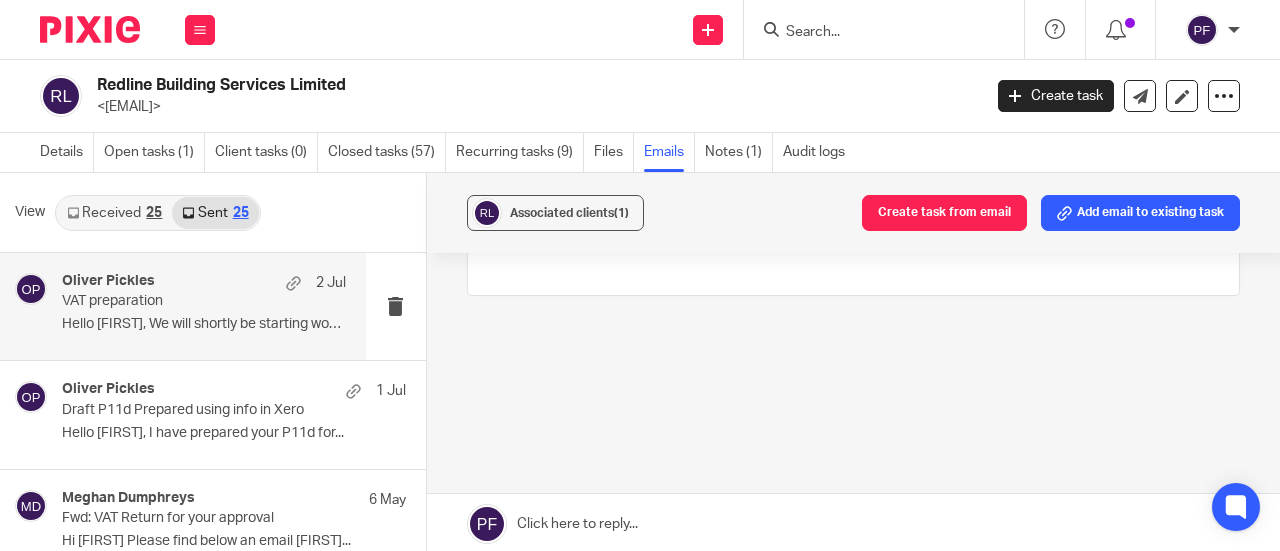 click on "VAT preparation" at bounding box center [175, 301] 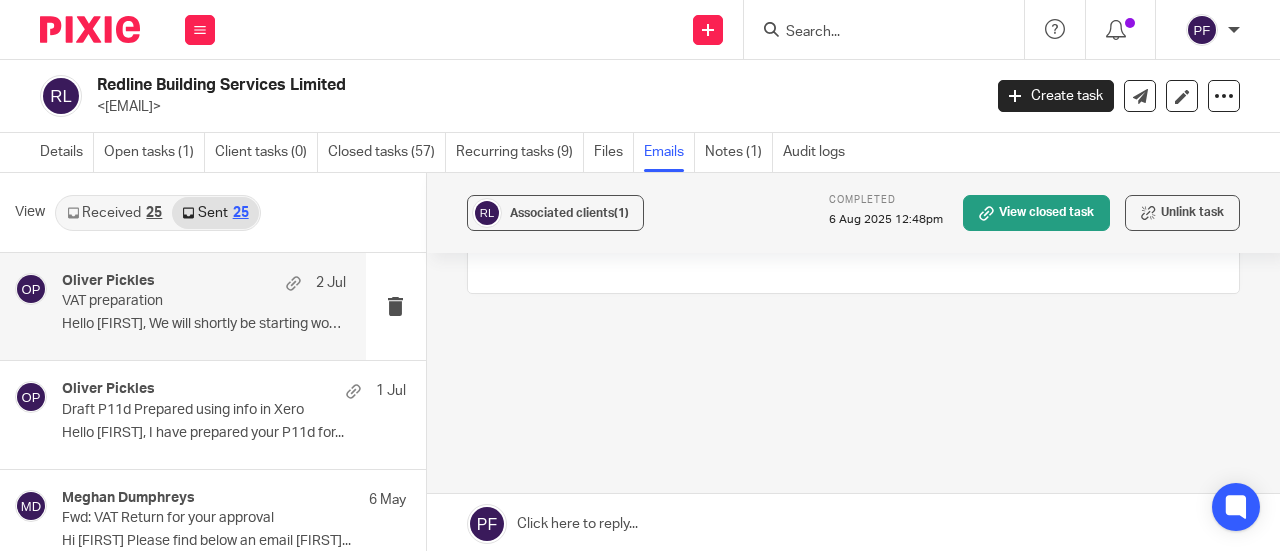 scroll, scrollTop: 0, scrollLeft: 0, axis: both 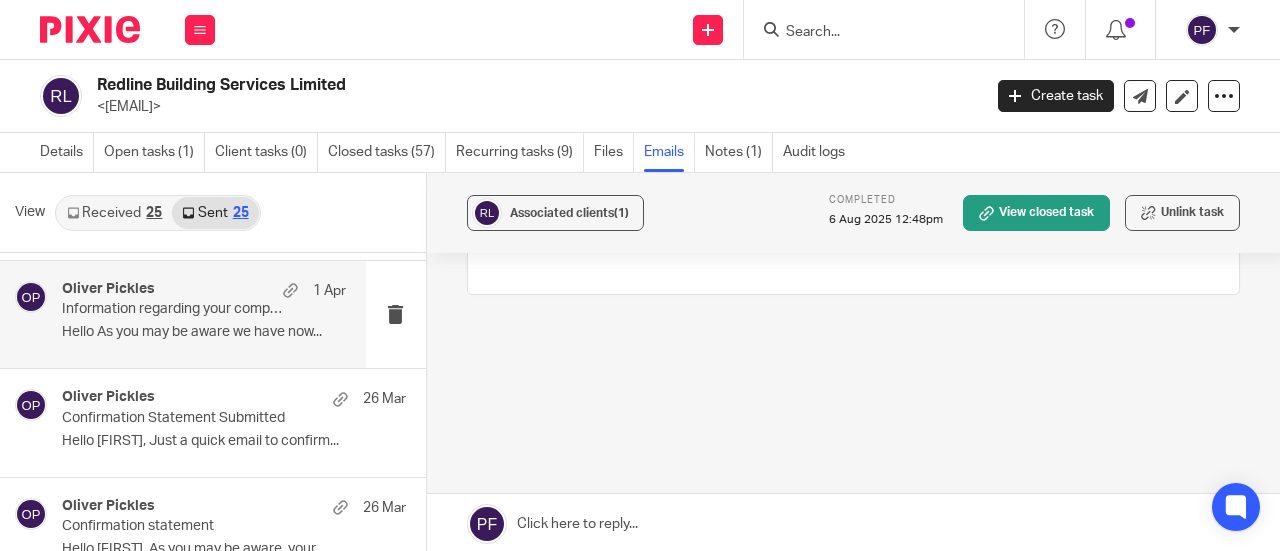 click on "[FIRST] [LAST]
1 Apr   Information regarding your company's Financial Year End   Hello     As you may be aware we have now..." at bounding box center [204, 314] 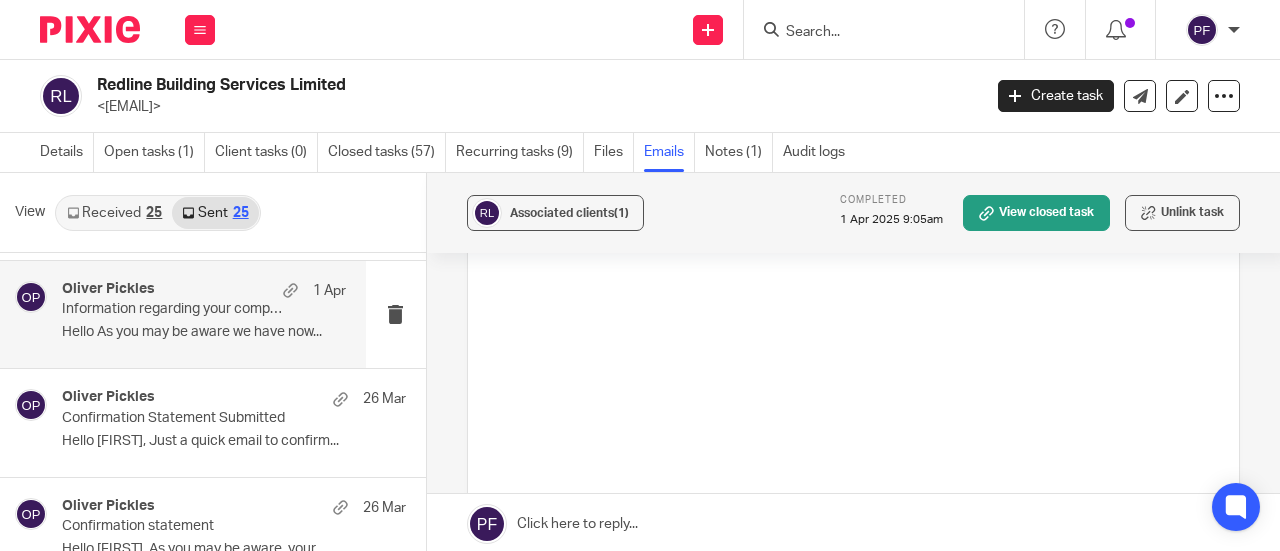 scroll, scrollTop: 0, scrollLeft: 0, axis: both 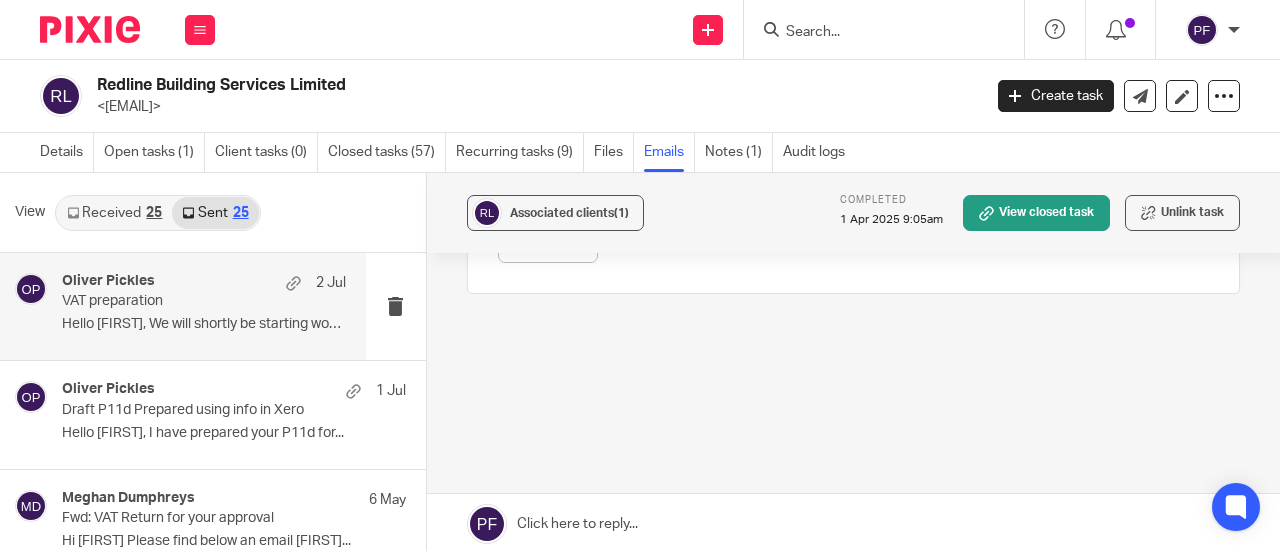 click on "VAT preparation" at bounding box center [175, 301] 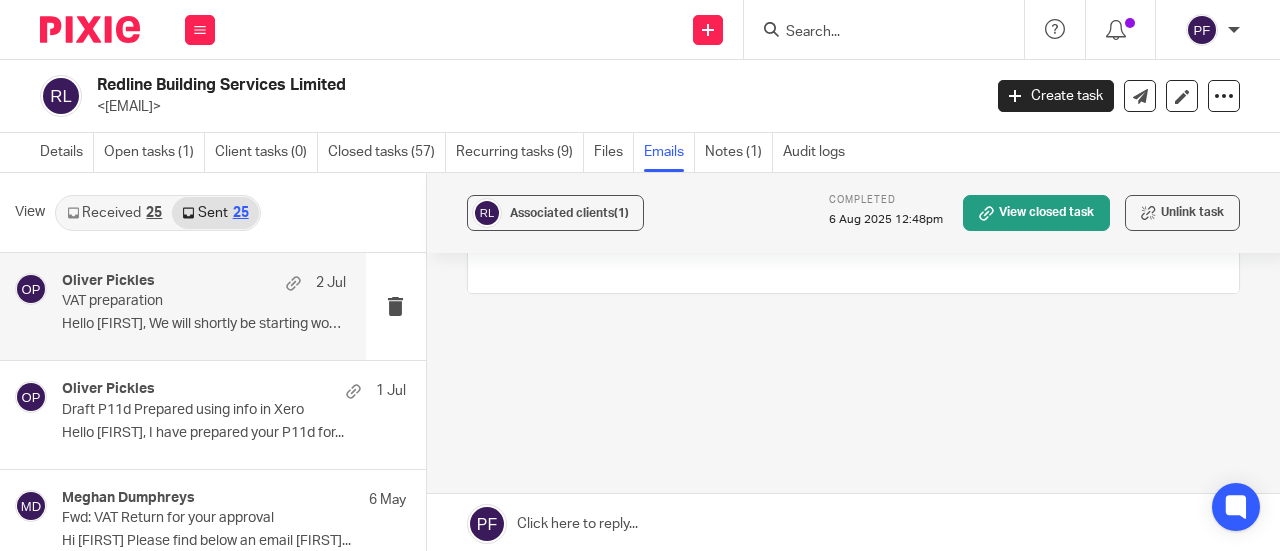scroll, scrollTop: 0, scrollLeft: 0, axis: both 